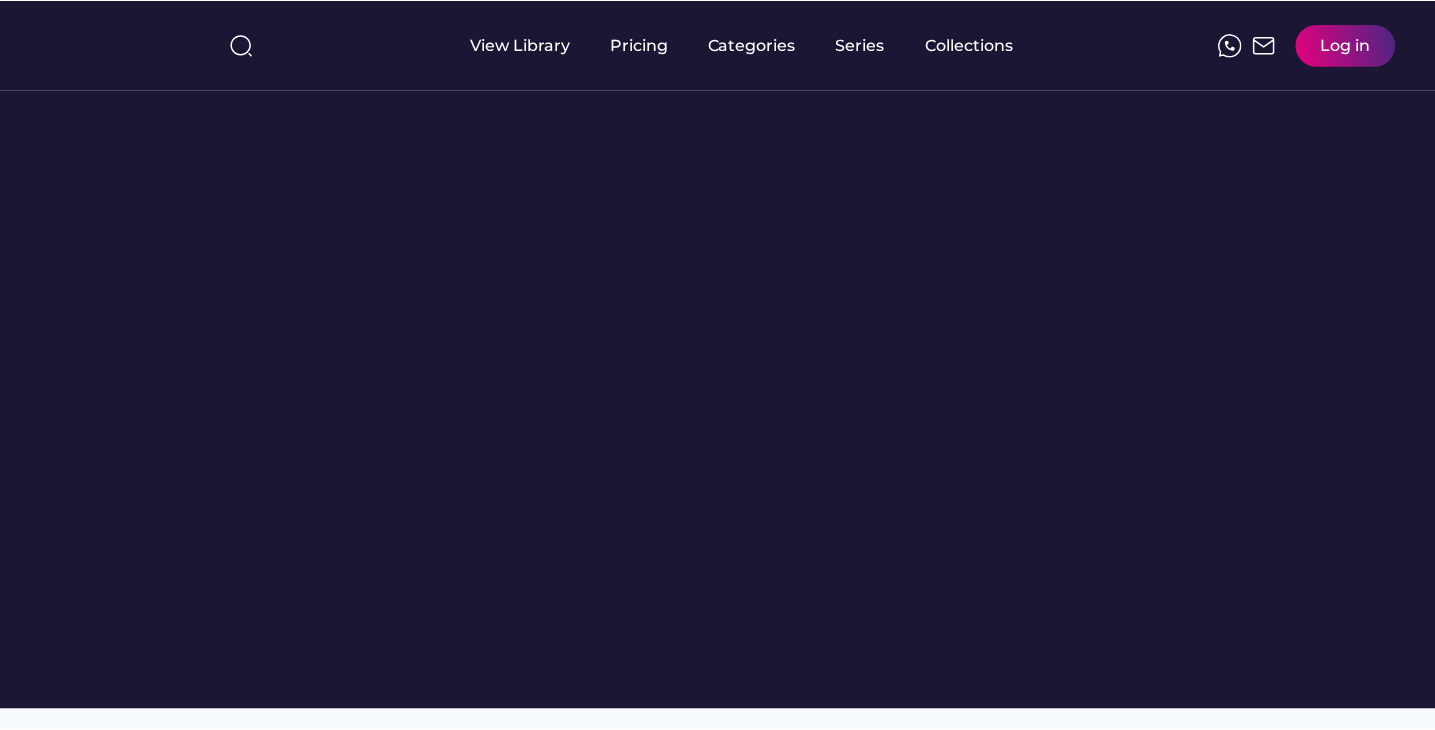 scroll, scrollTop: 0, scrollLeft: 0, axis: both 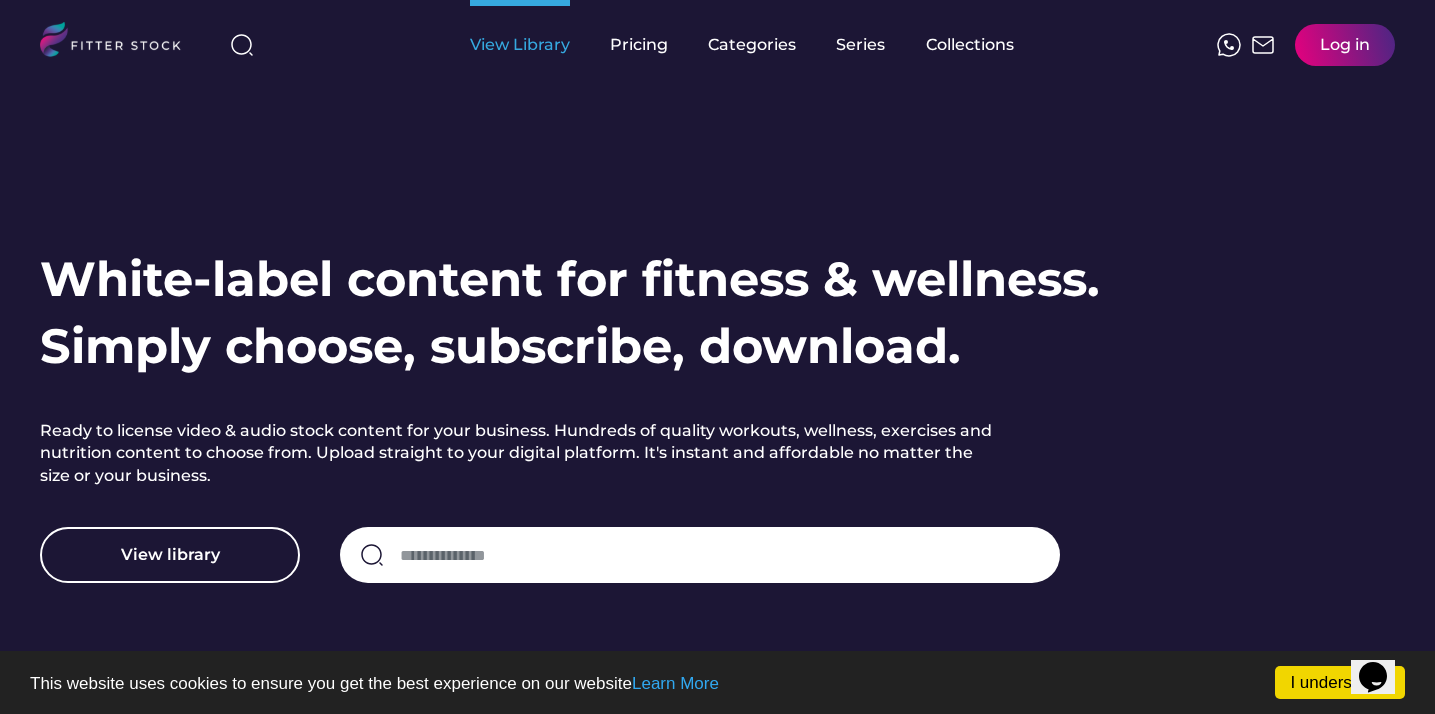 click on "View Library" at bounding box center (520, 45) 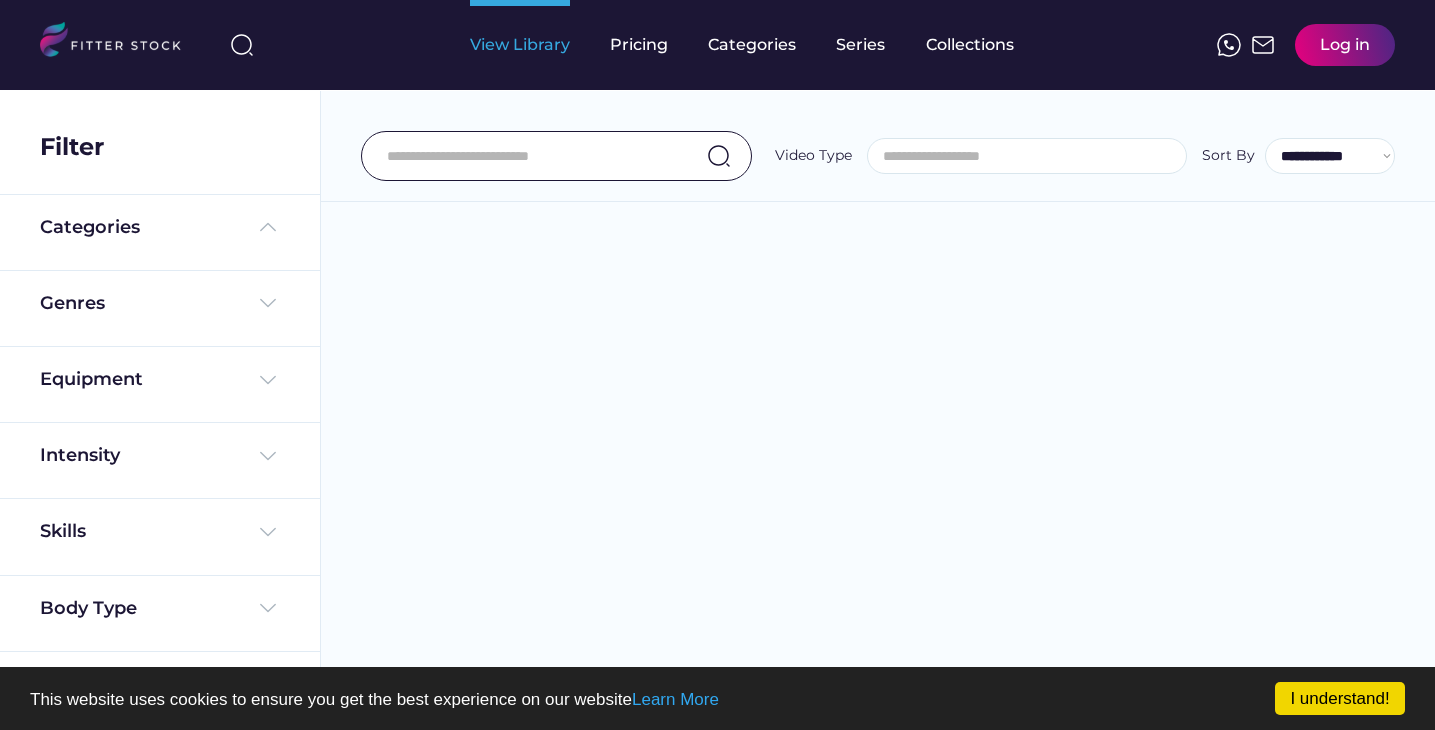 scroll, scrollTop: 0, scrollLeft: 0, axis: both 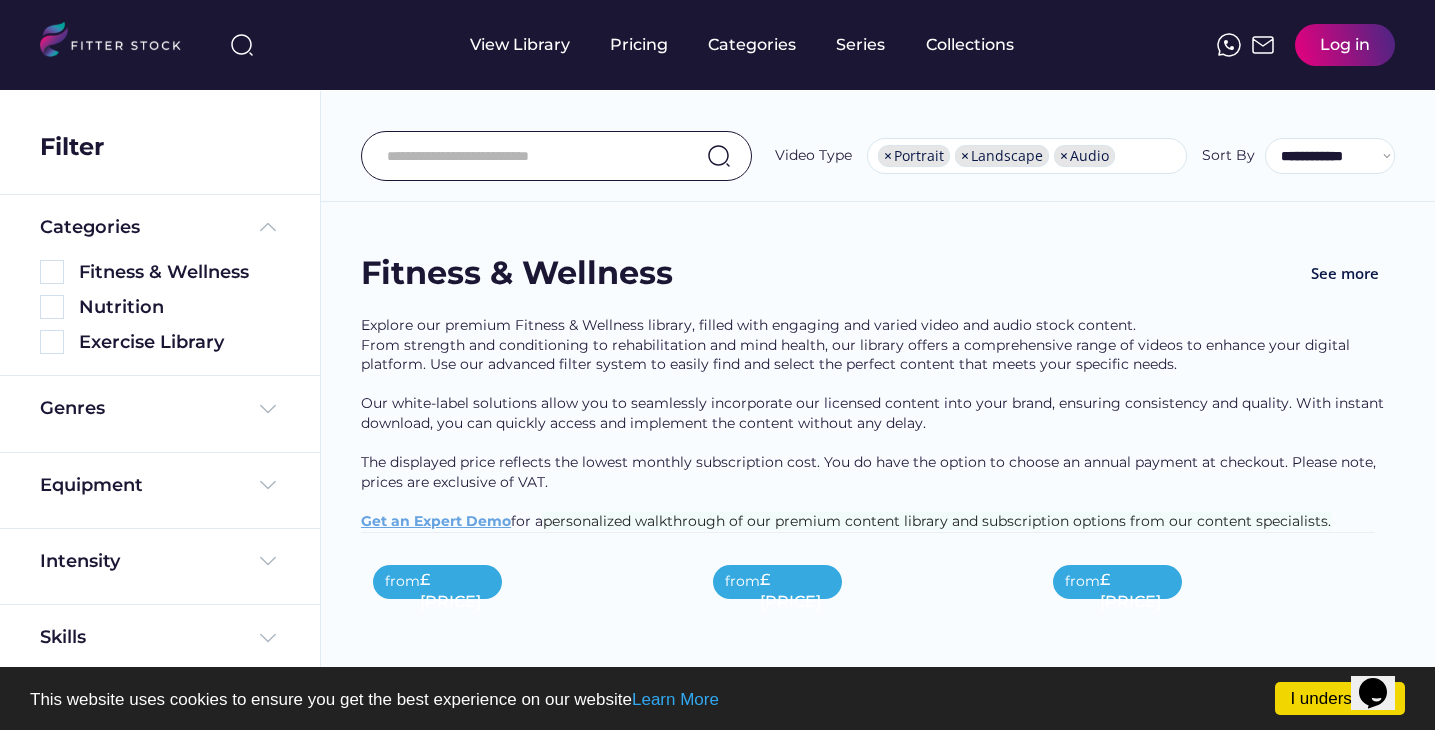 click at bounding box center [539, 156] 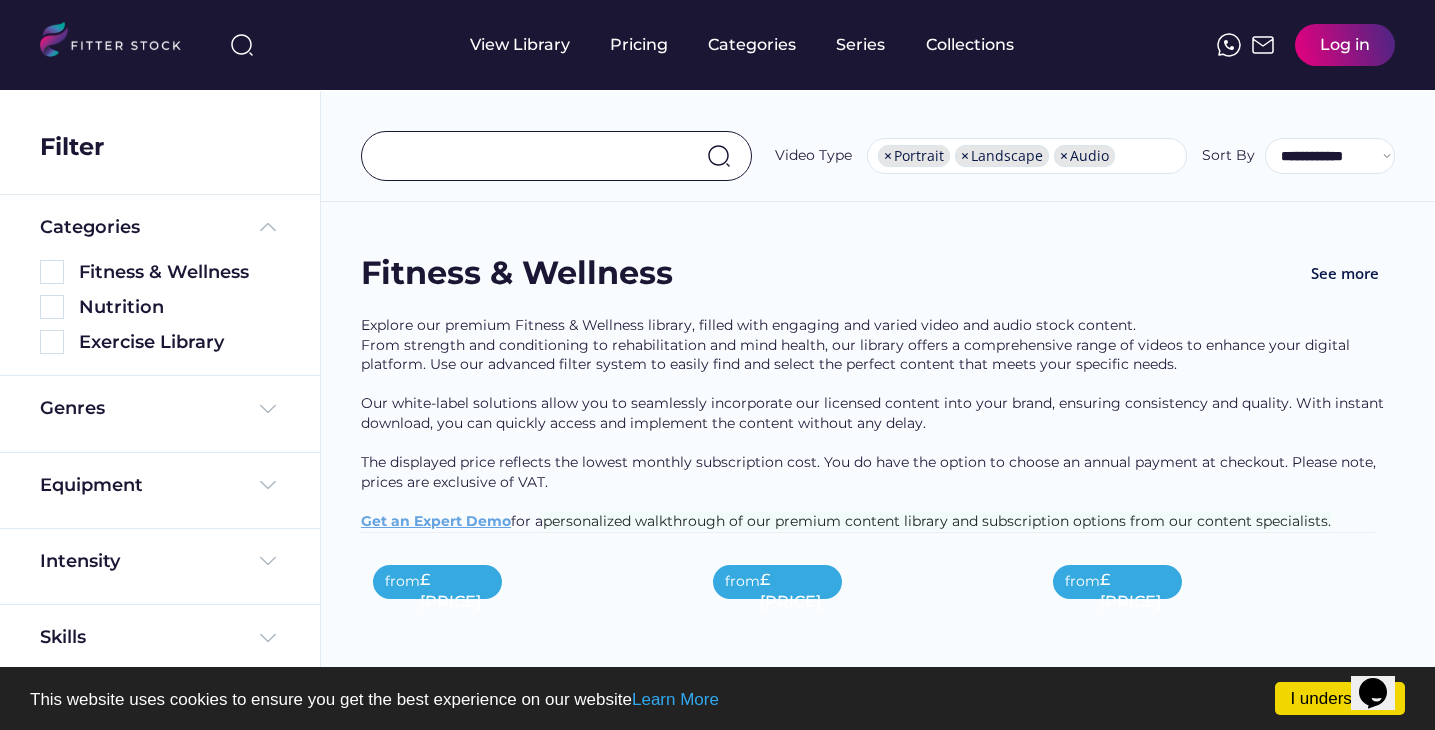 click at bounding box center [539, 156] 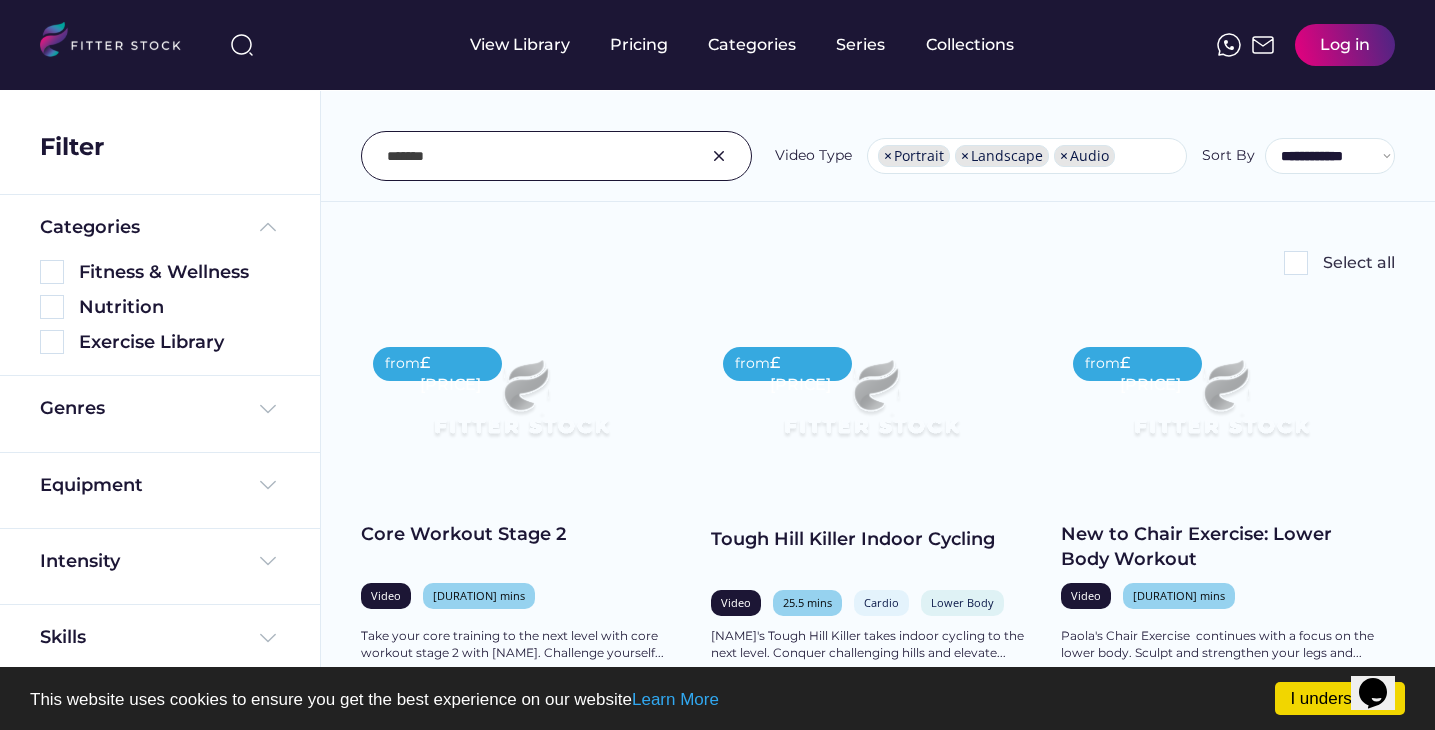 click at bounding box center [539, 156] 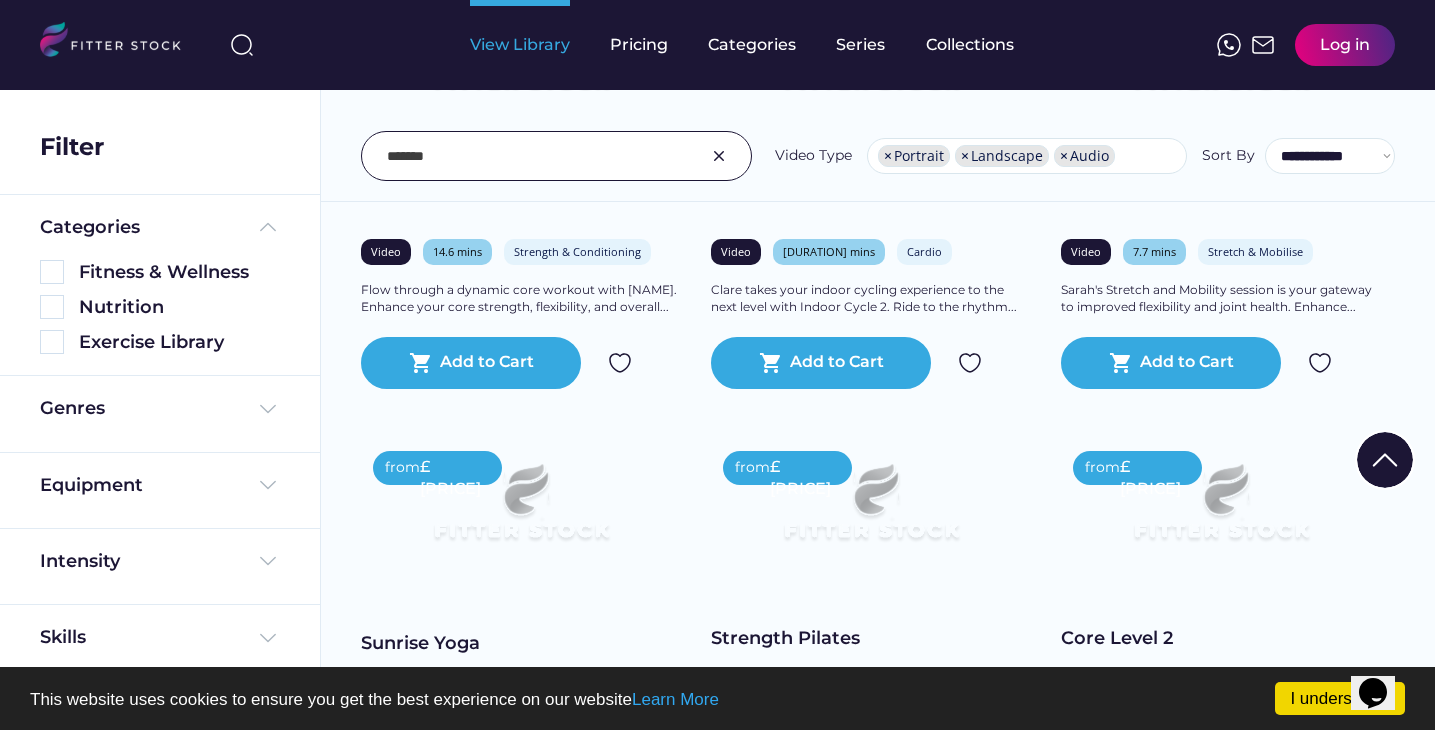 scroll, scrollTop: 610, scrollLeft: 0, axis: vertical 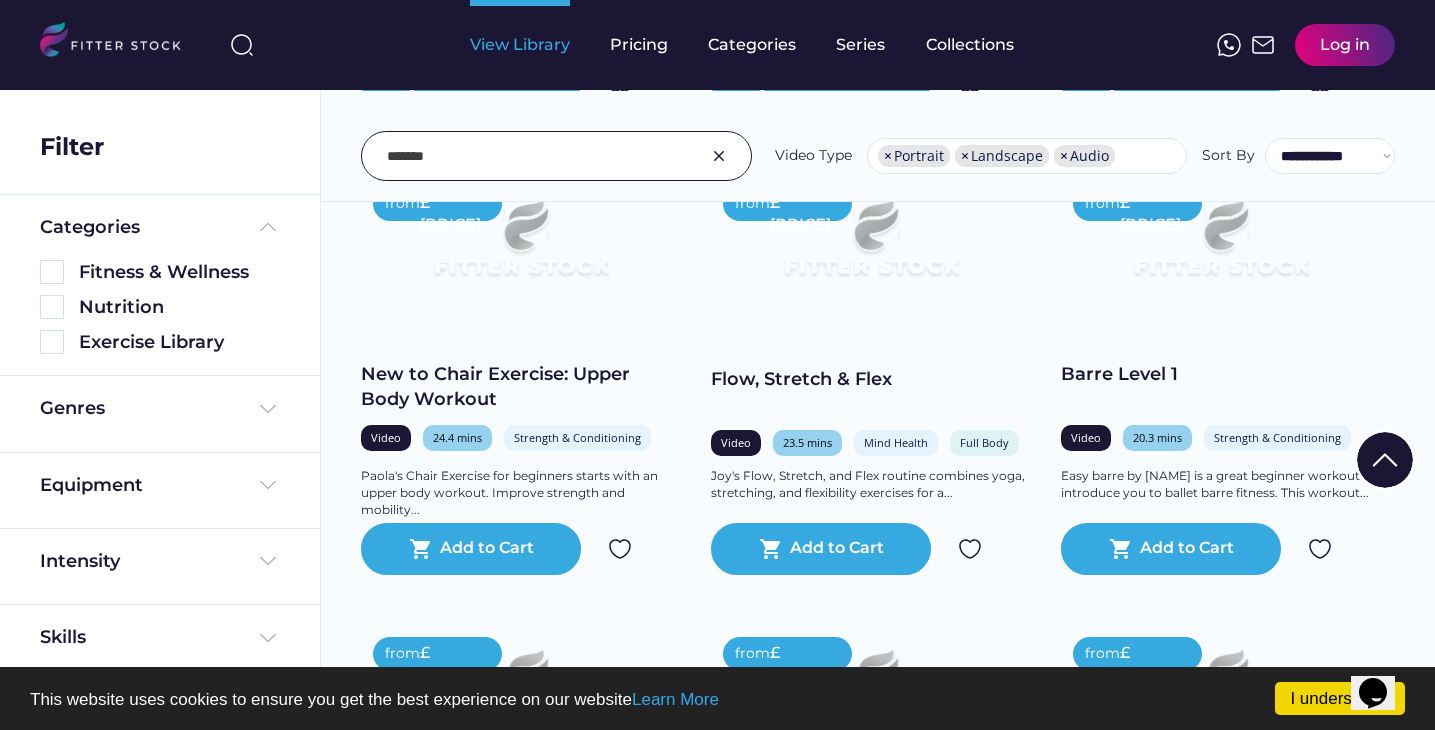 click on "View Library" at bounding box center (520, 45) 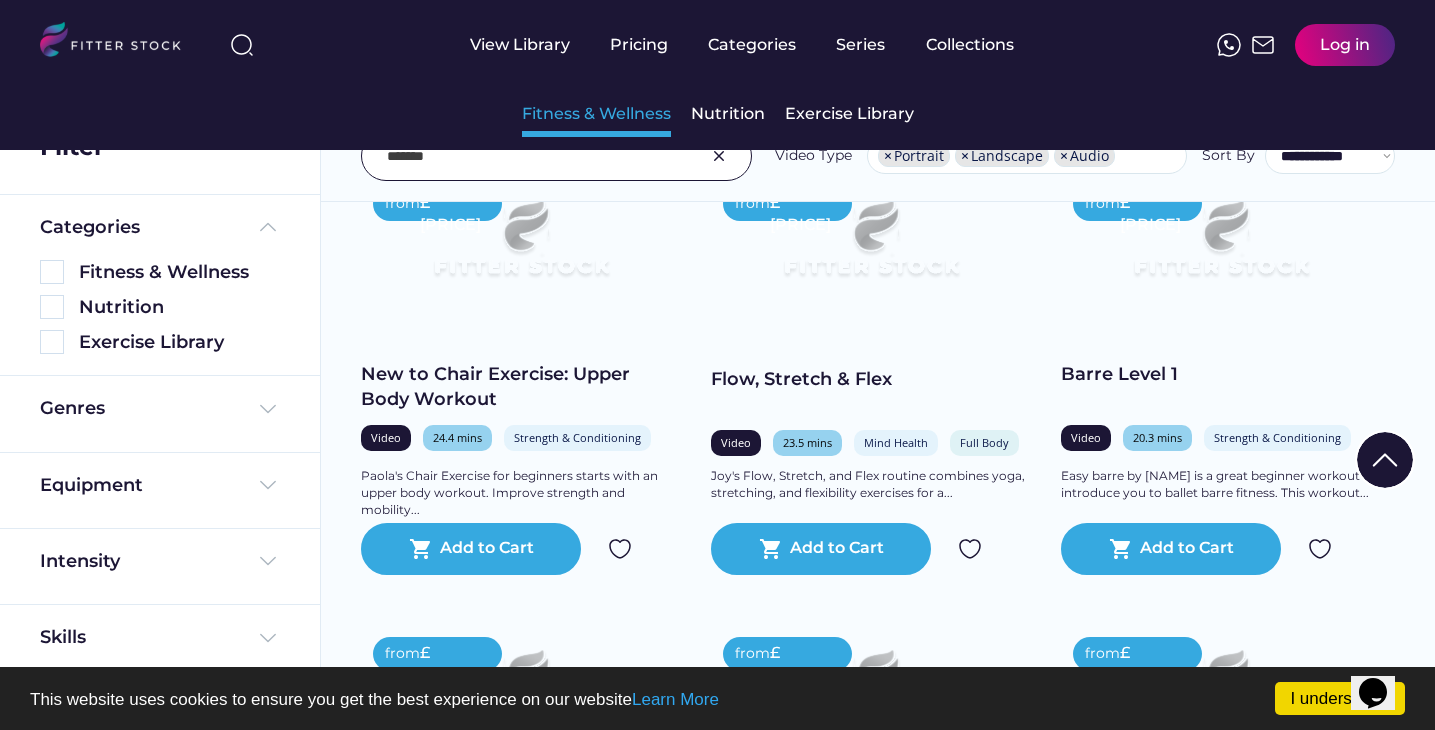 click on "Exercise Library" at bounding box center (849, 114) 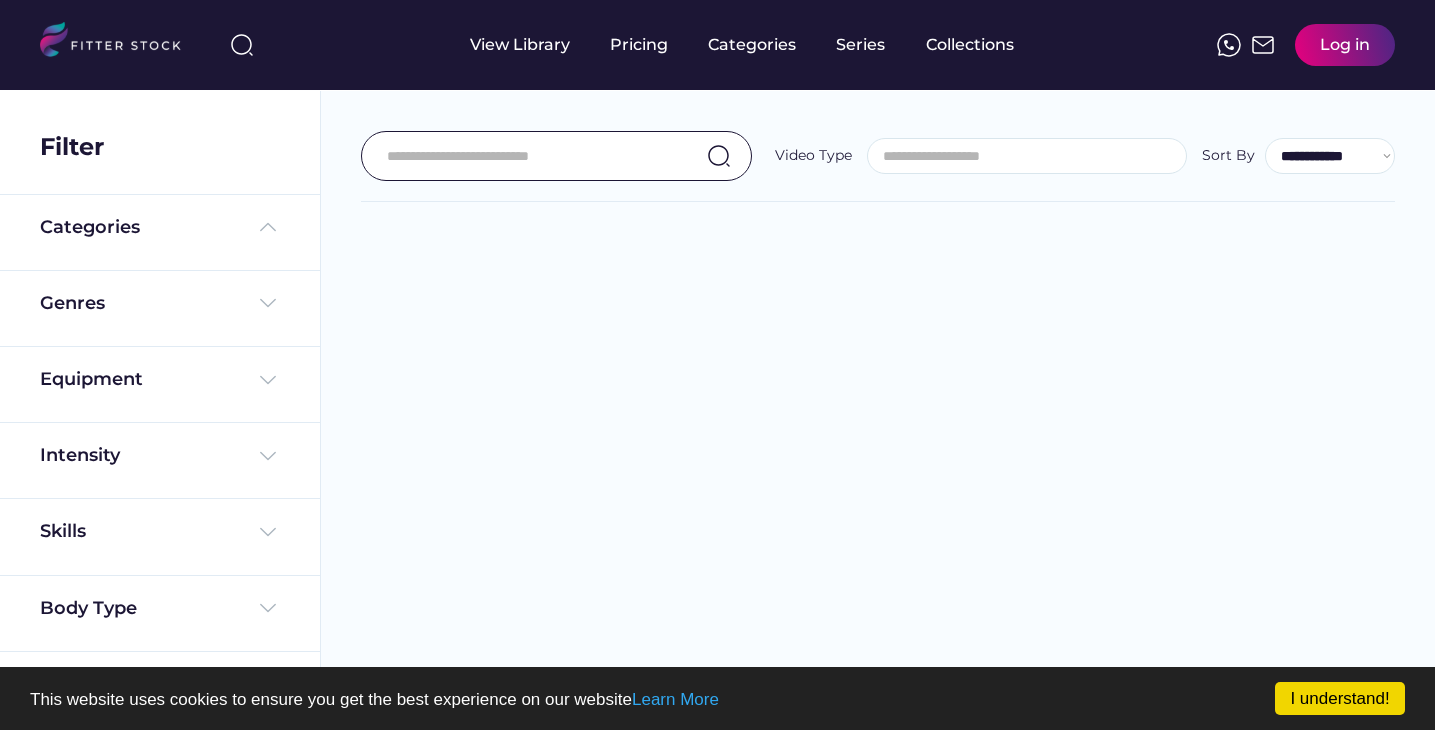 scroll, scrollTop: 0, scrollLeft: 0, axis: both 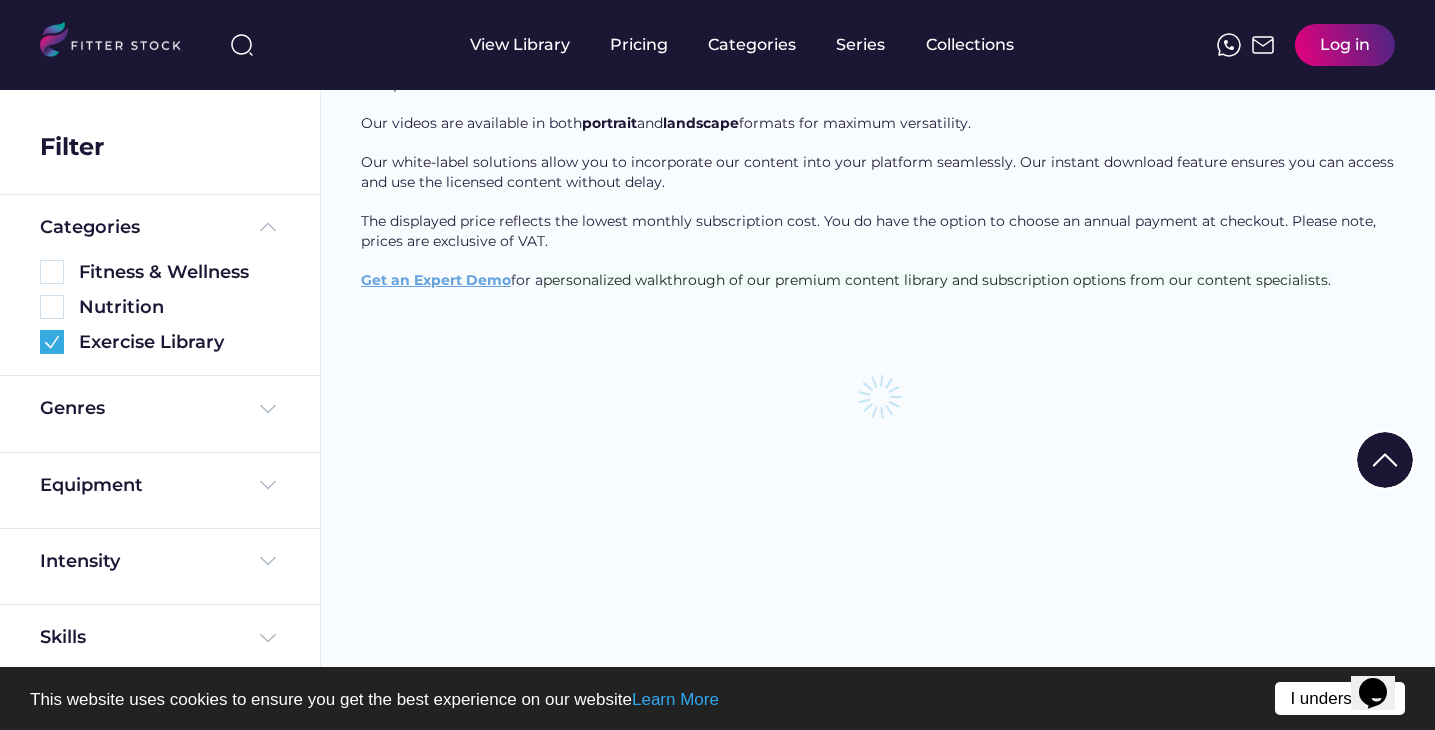 click on "I understand!" at bounding box center [1340, 698] 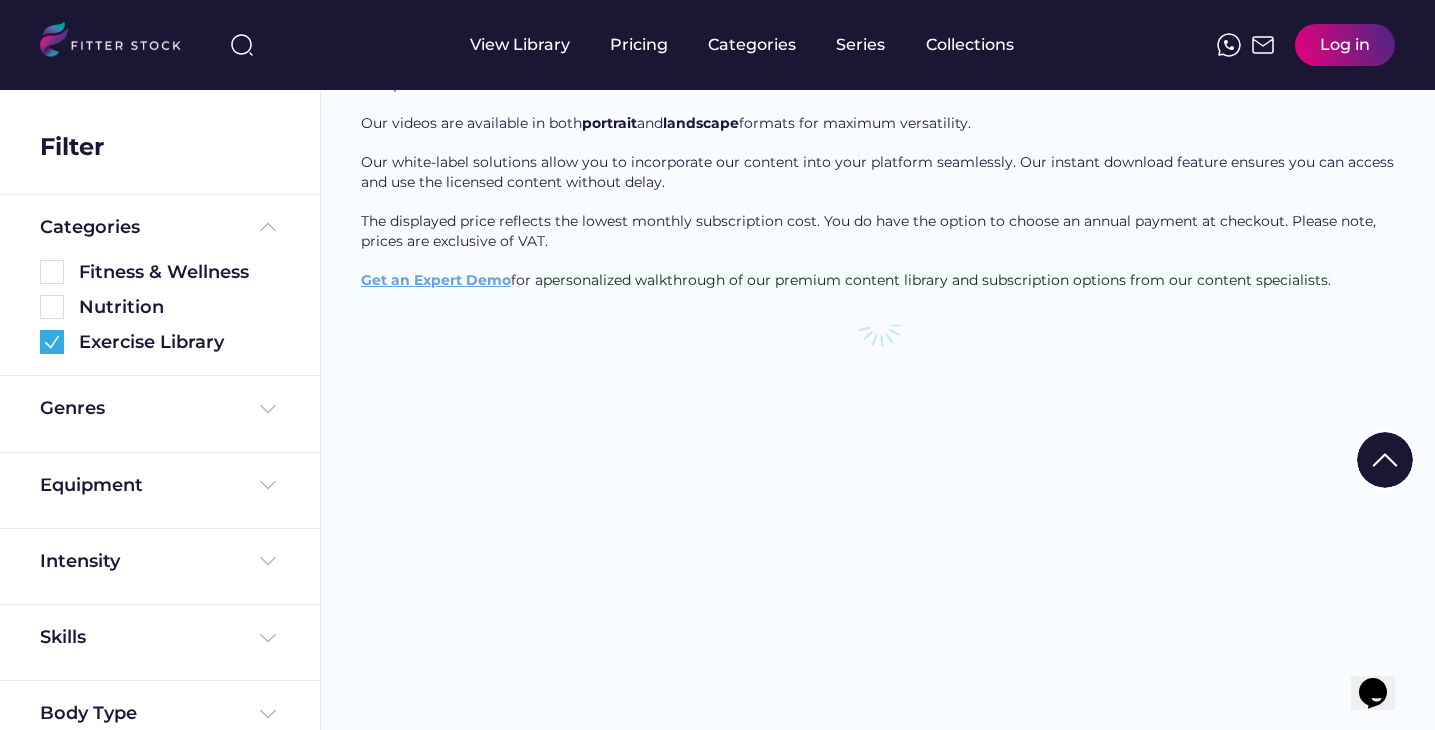 scroll, scrollTop: 0, scrollLeft: 0, axis: both 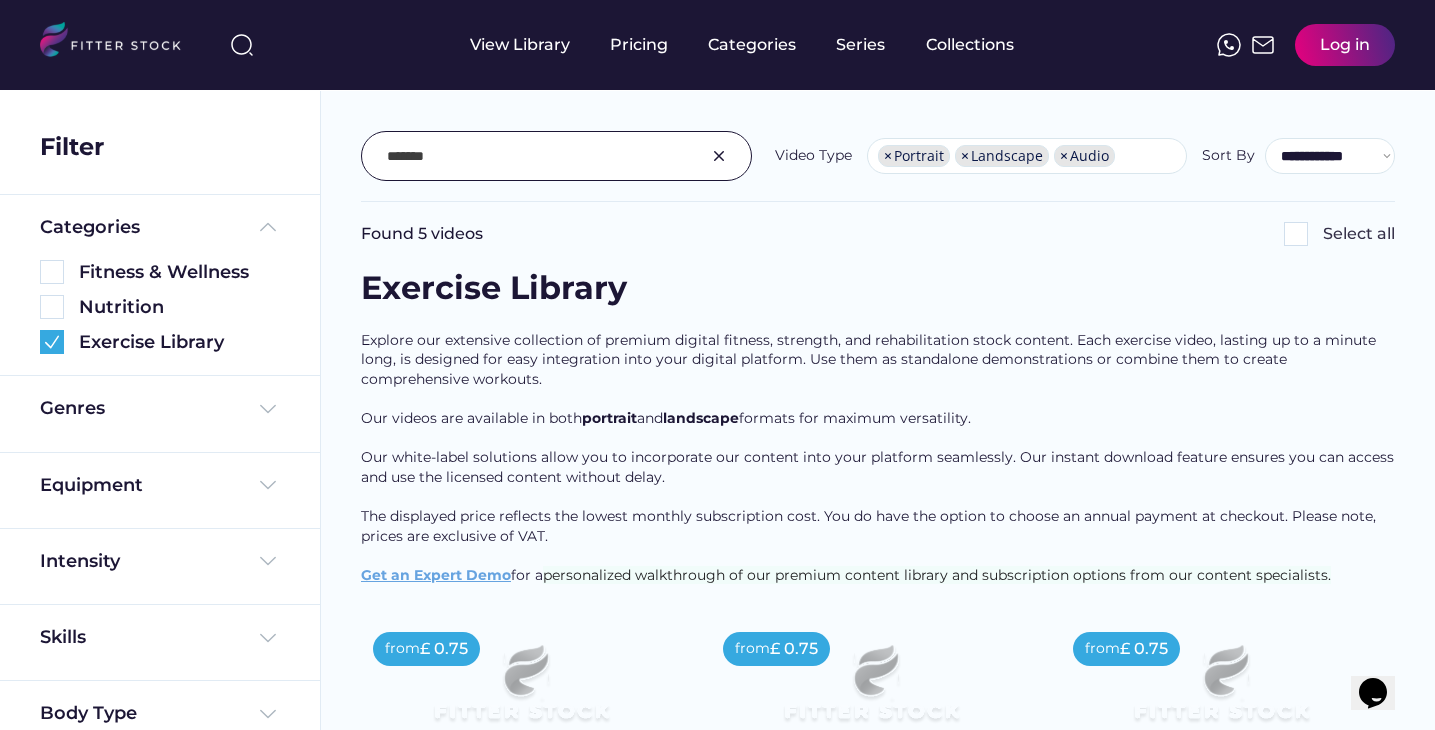 click at bounding box center (539, 156) 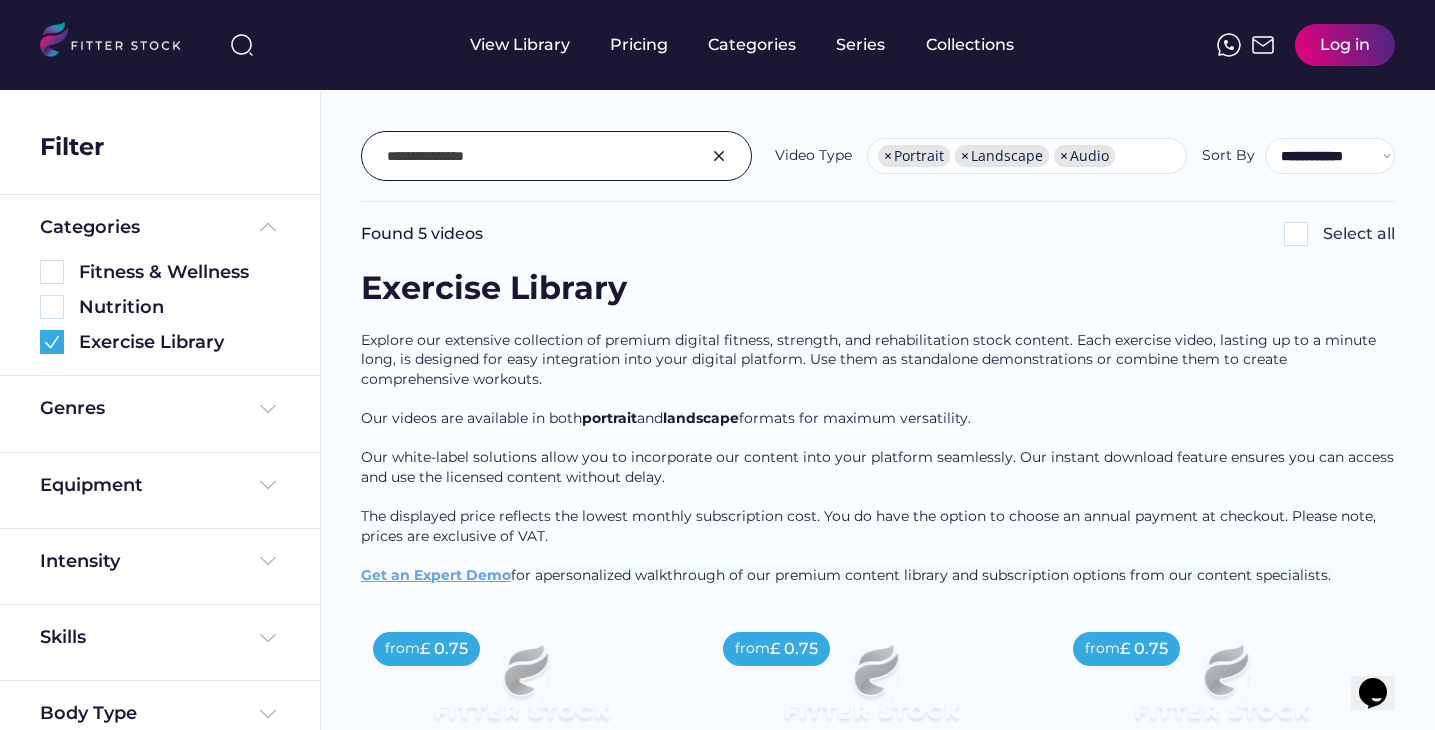 type on "**********" 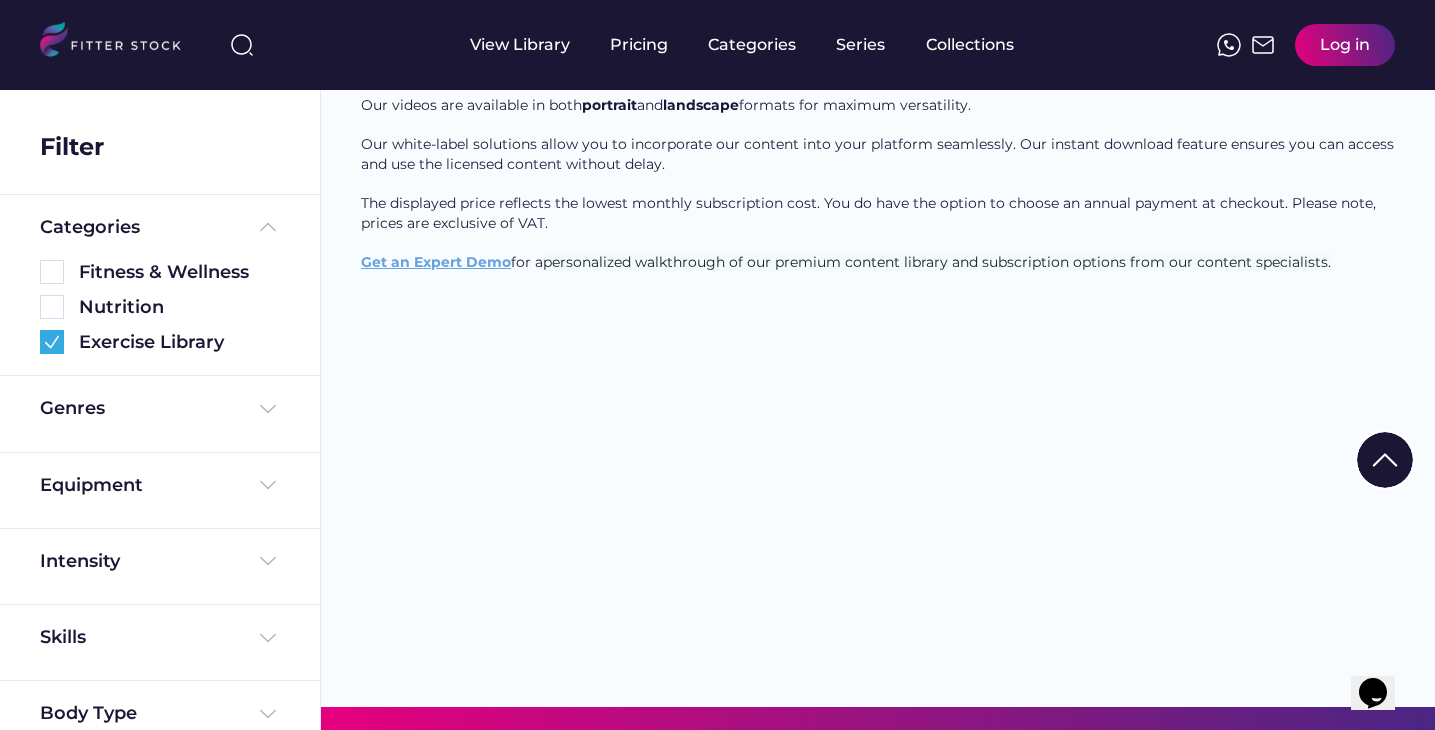 scroll, scrollTop: 0, scrollLeft: 0, axis: both 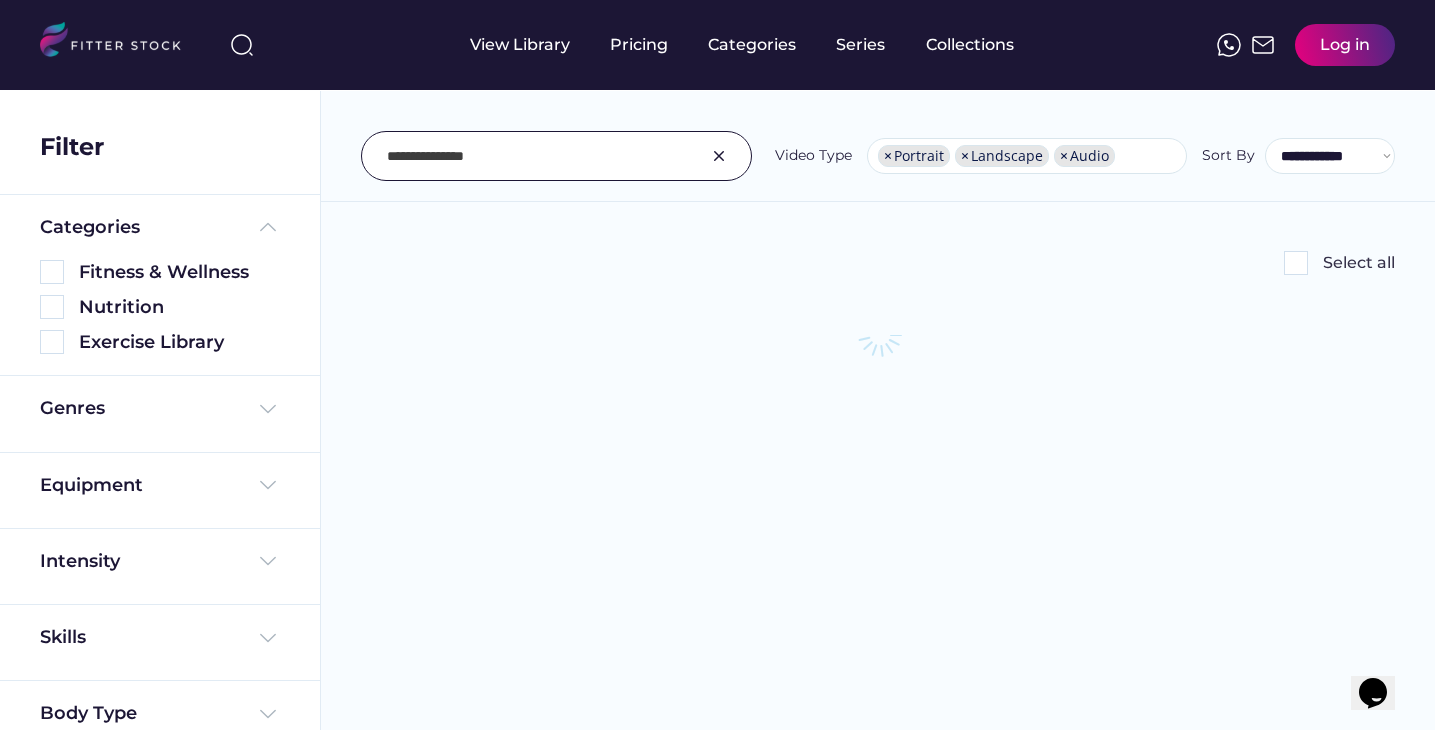 click at bounding box center [719, 156] 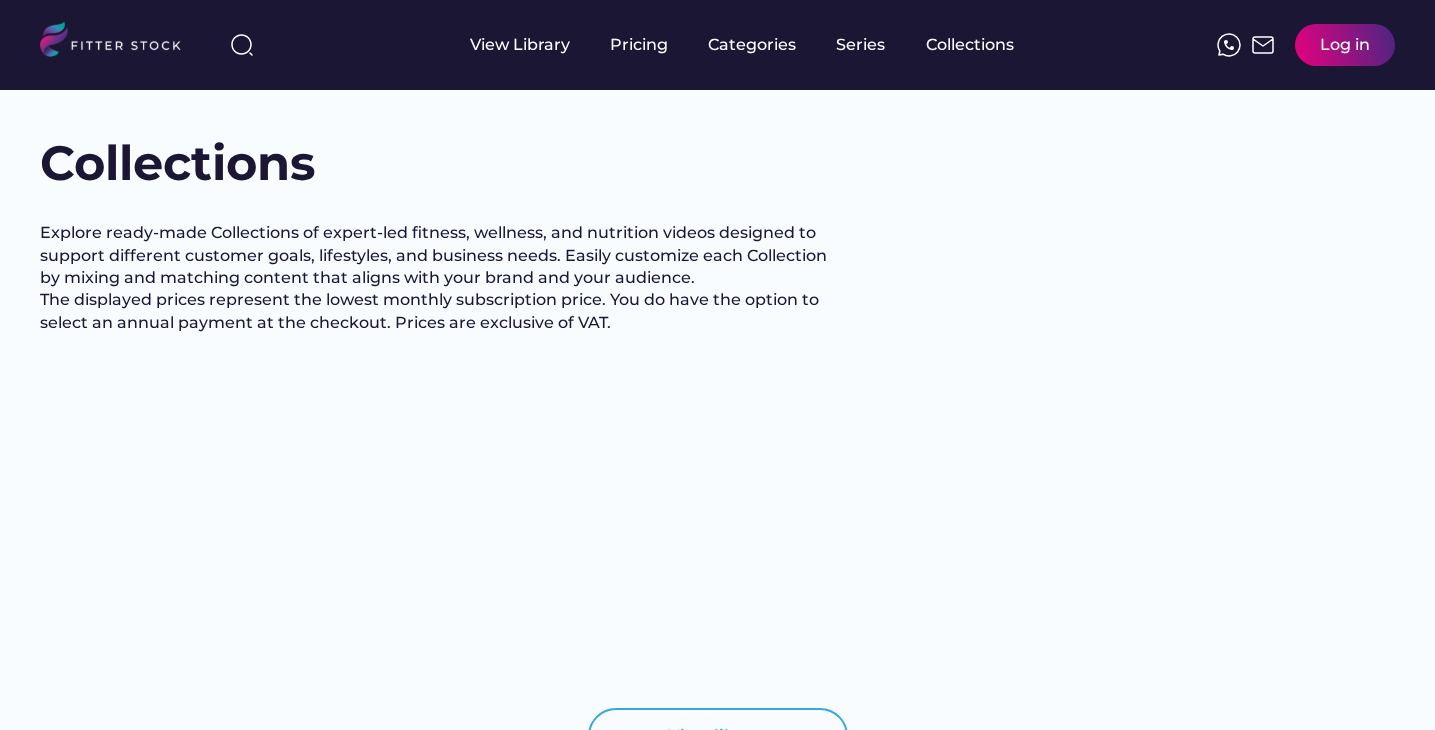 scroll, scrollTop: 0, scrollLeft: 0, axis: both 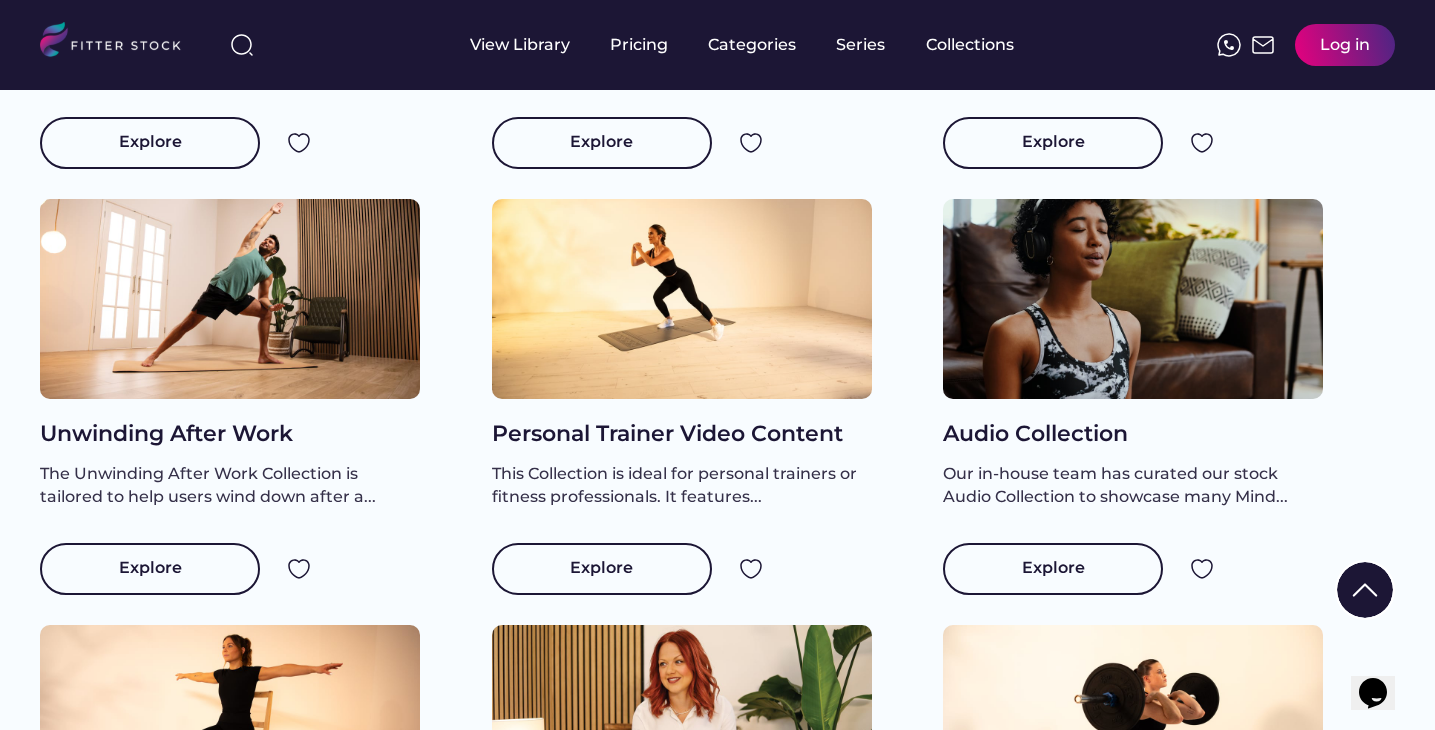 click at bounding box center (1133, 299) 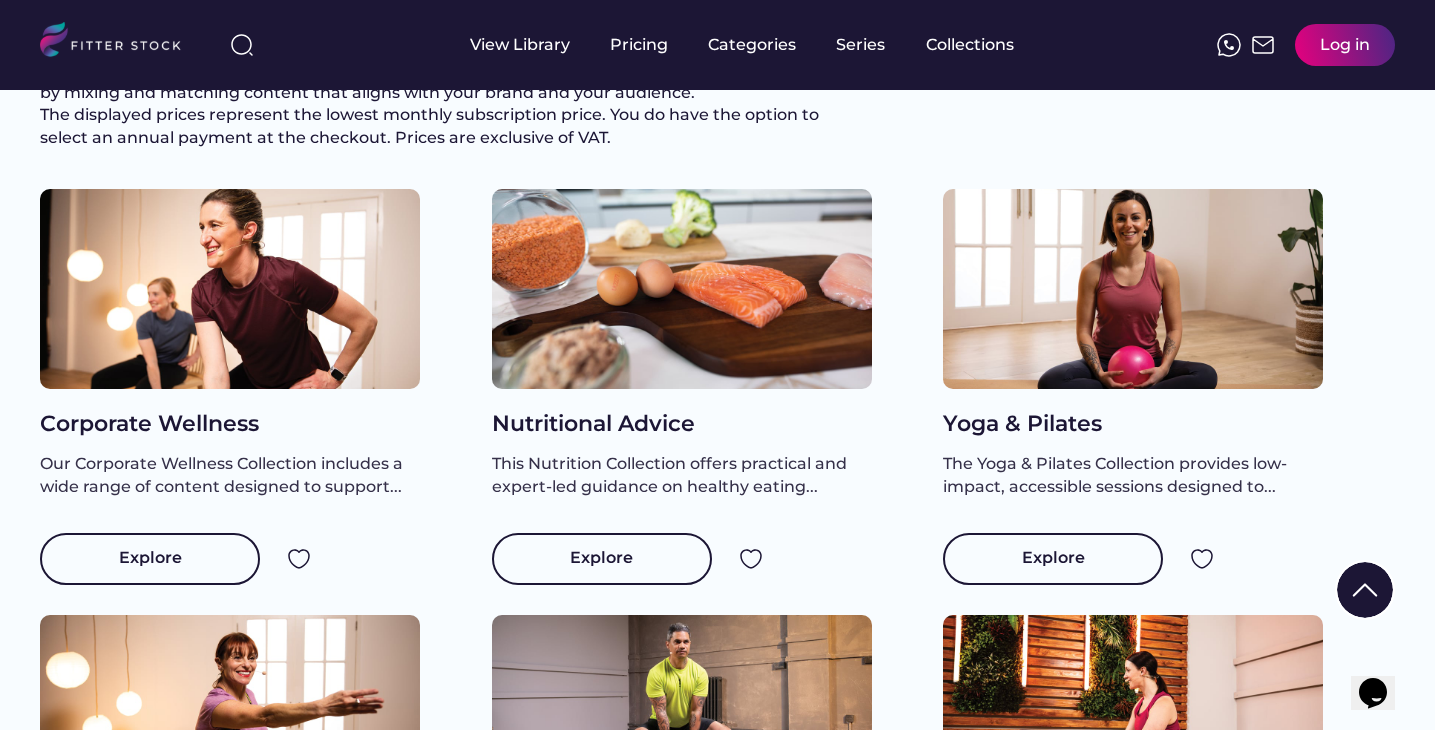 scroll, scrollTop: 90, scrollLeft: 0, axis: vertical 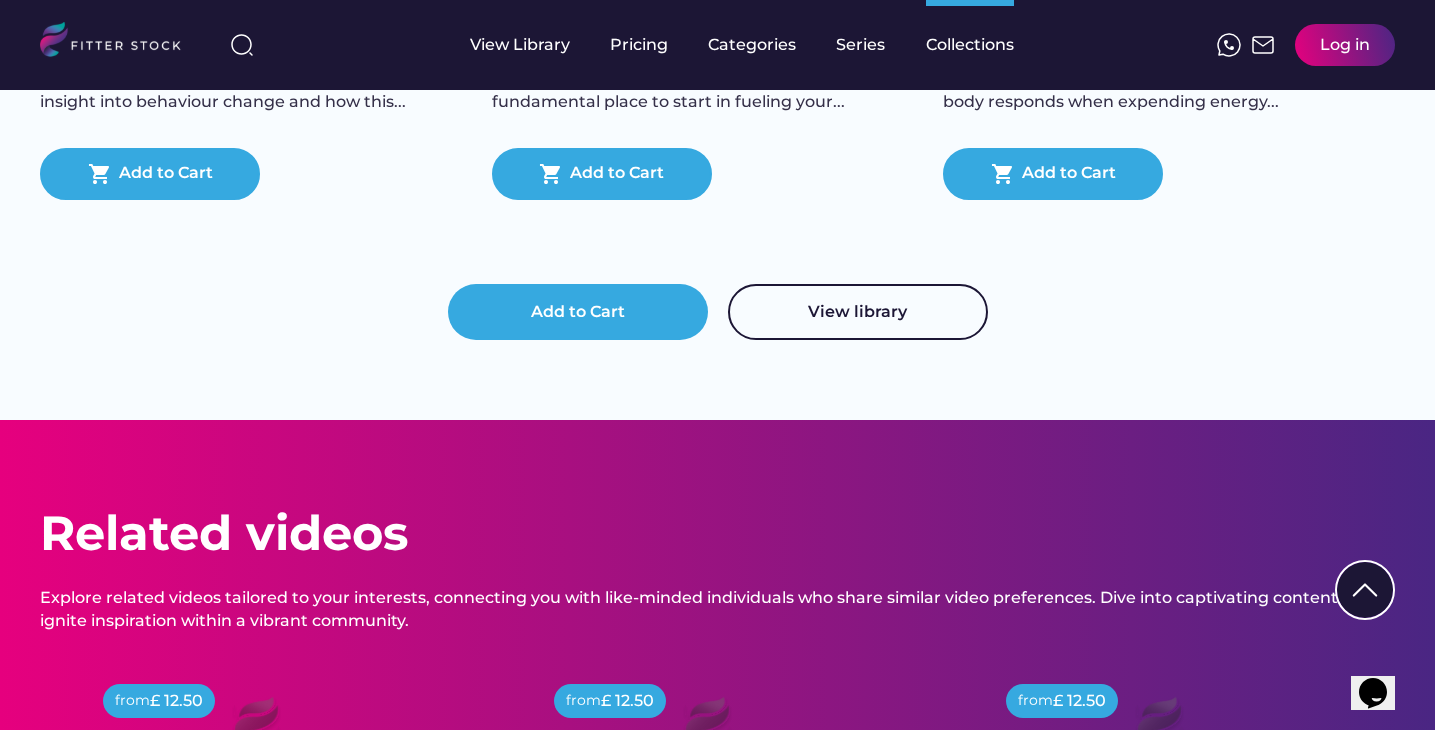 click on "View library" at bounding box center [858, 312] 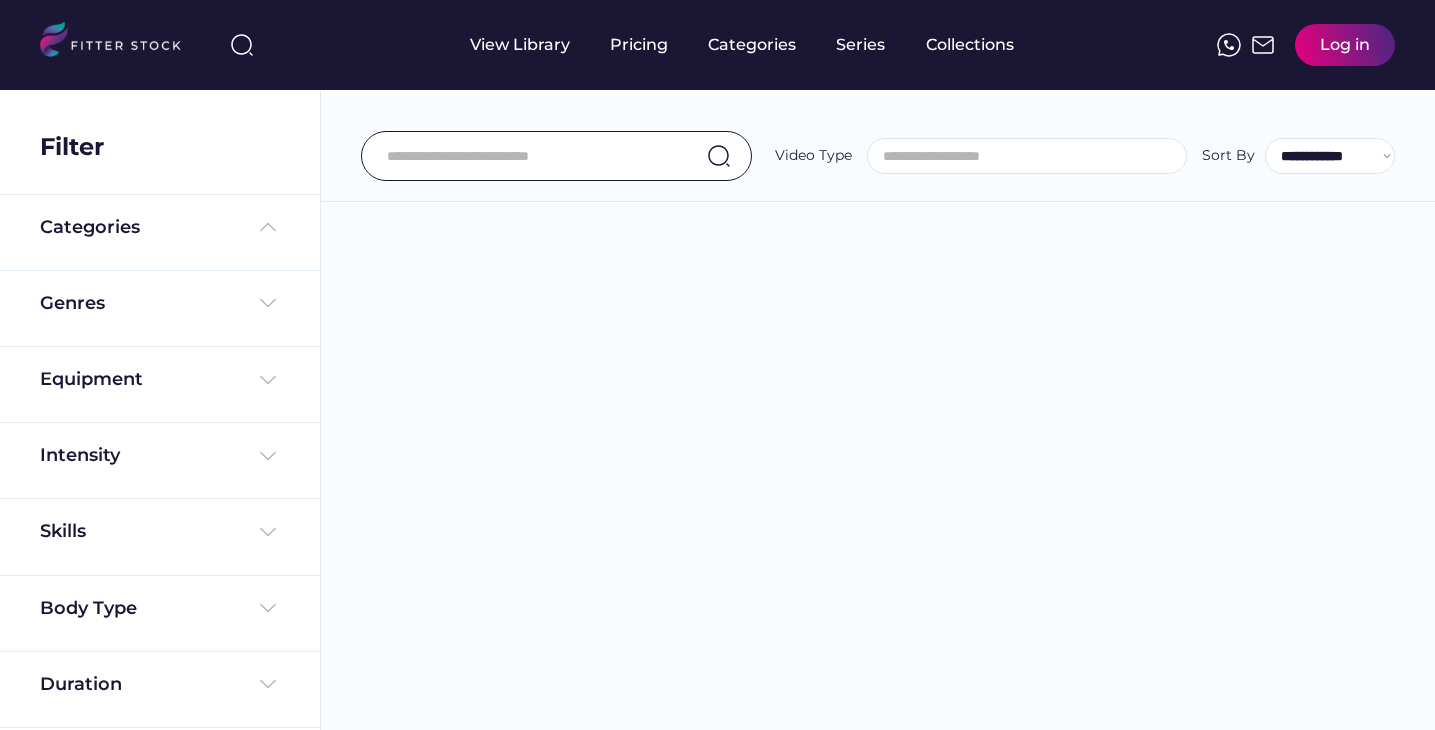 scroll, scrollTop: 0, scrollLeft: 0, axis: both 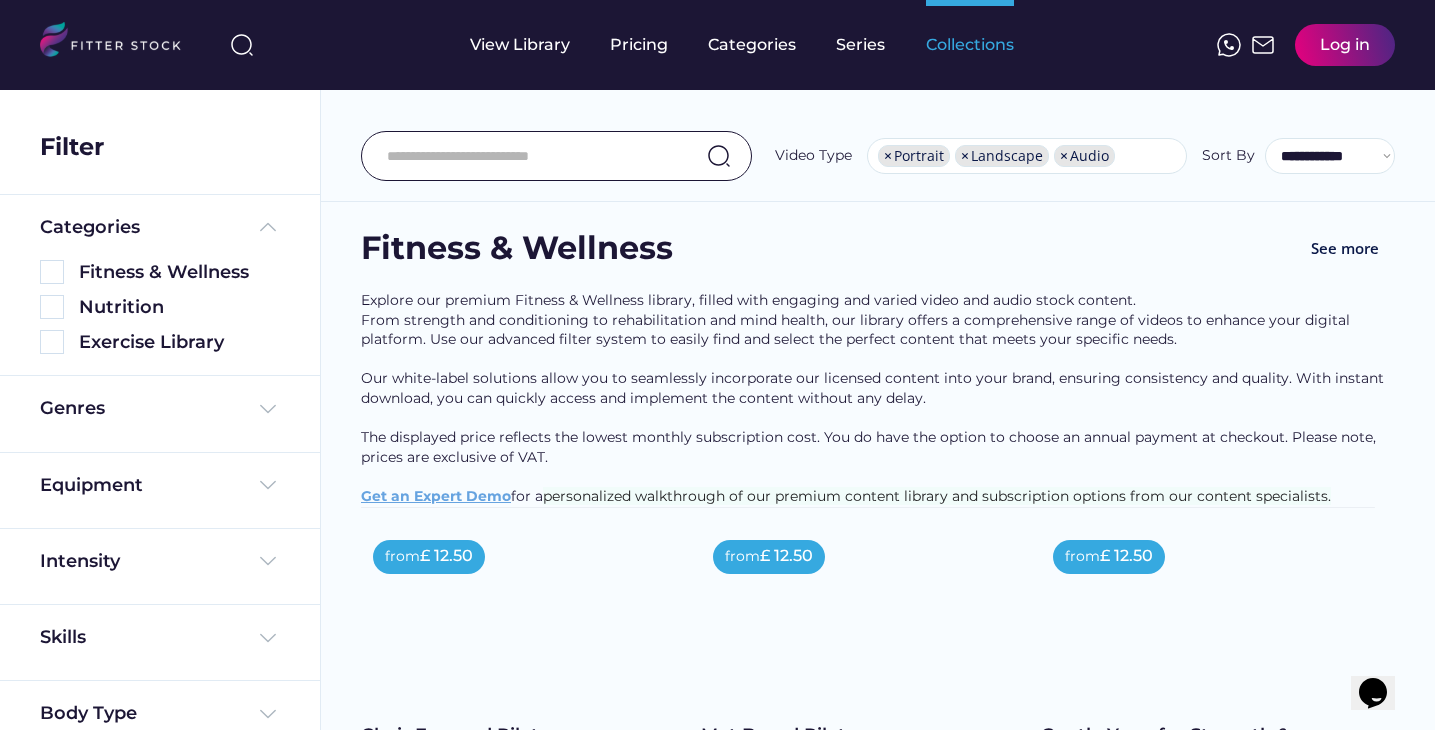 click on "Collections" at bounding box center [970, 45] 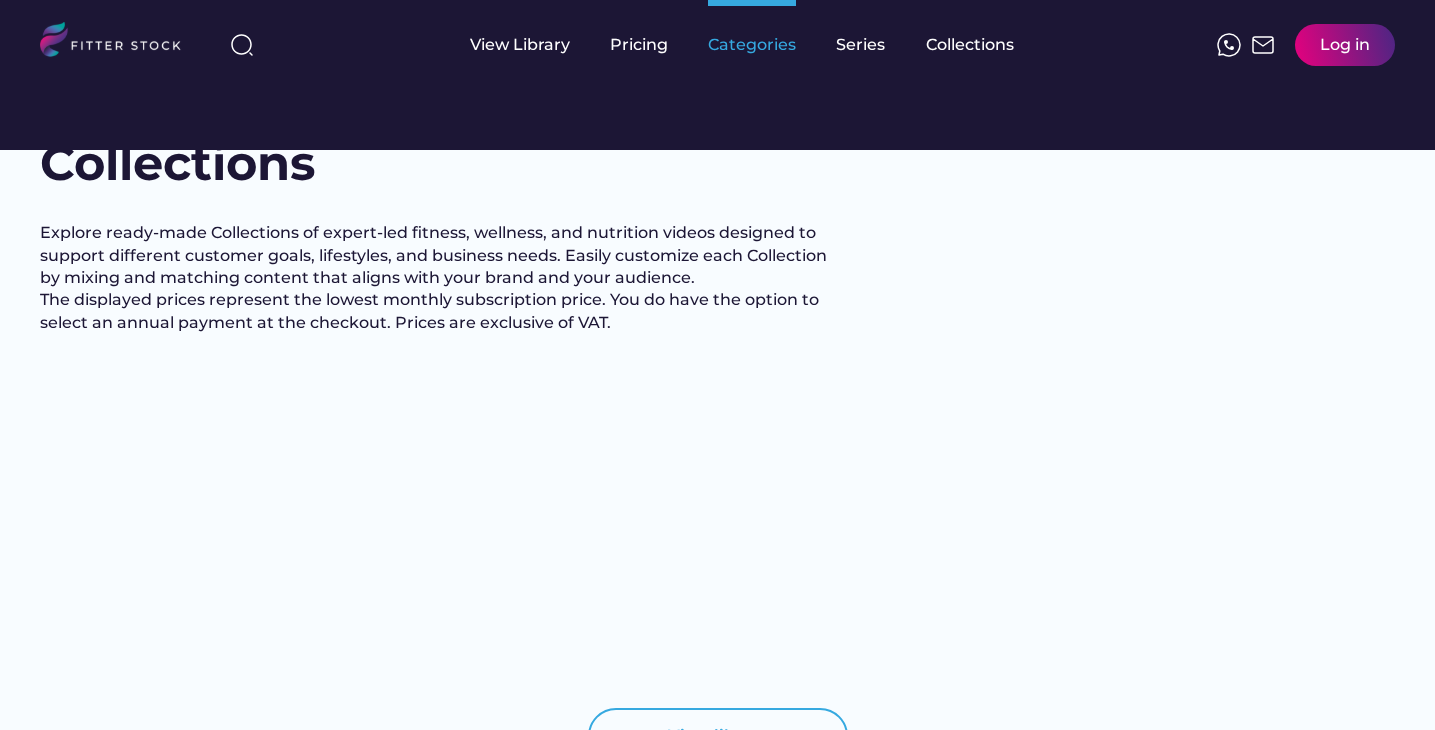 scroll, scrollTop: 0, scrollLeft: 0, axis: both 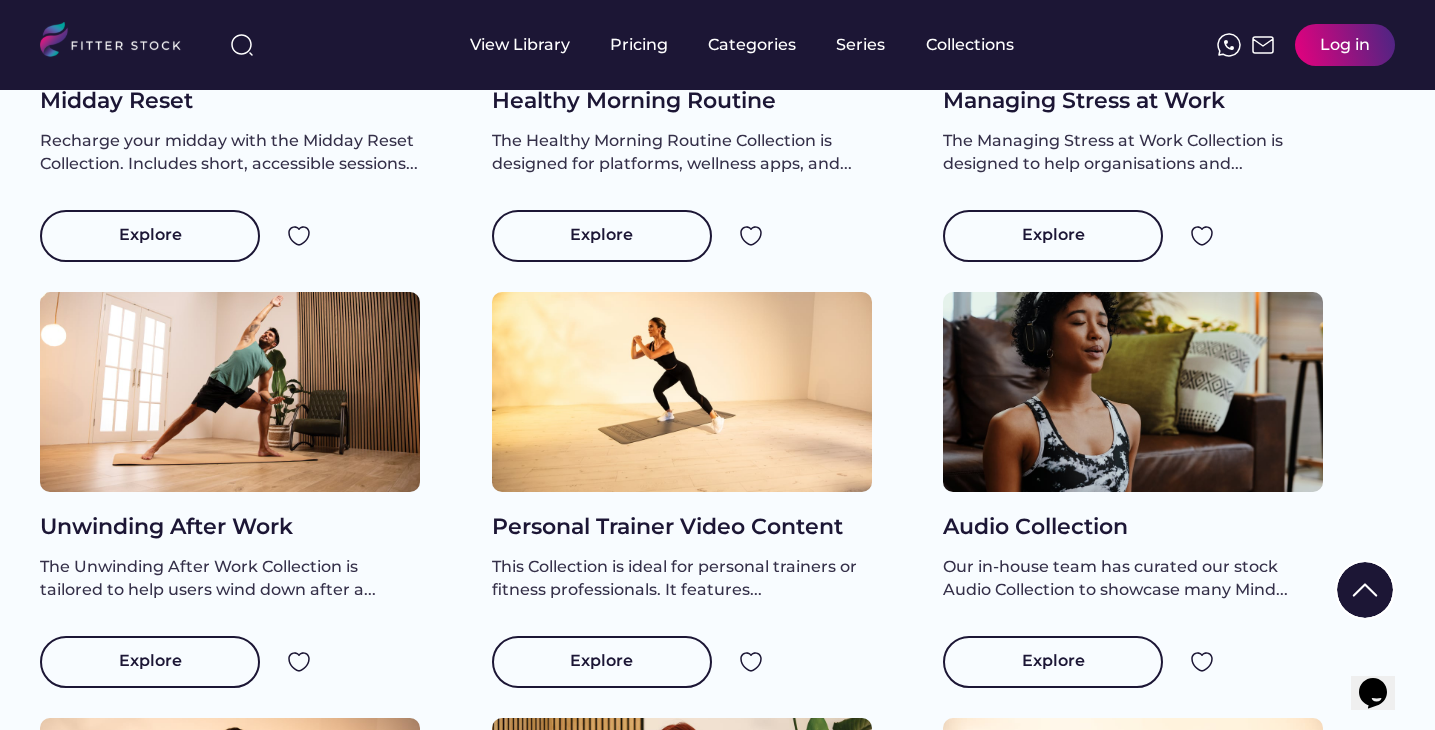 click at bounding box center (682, 392) 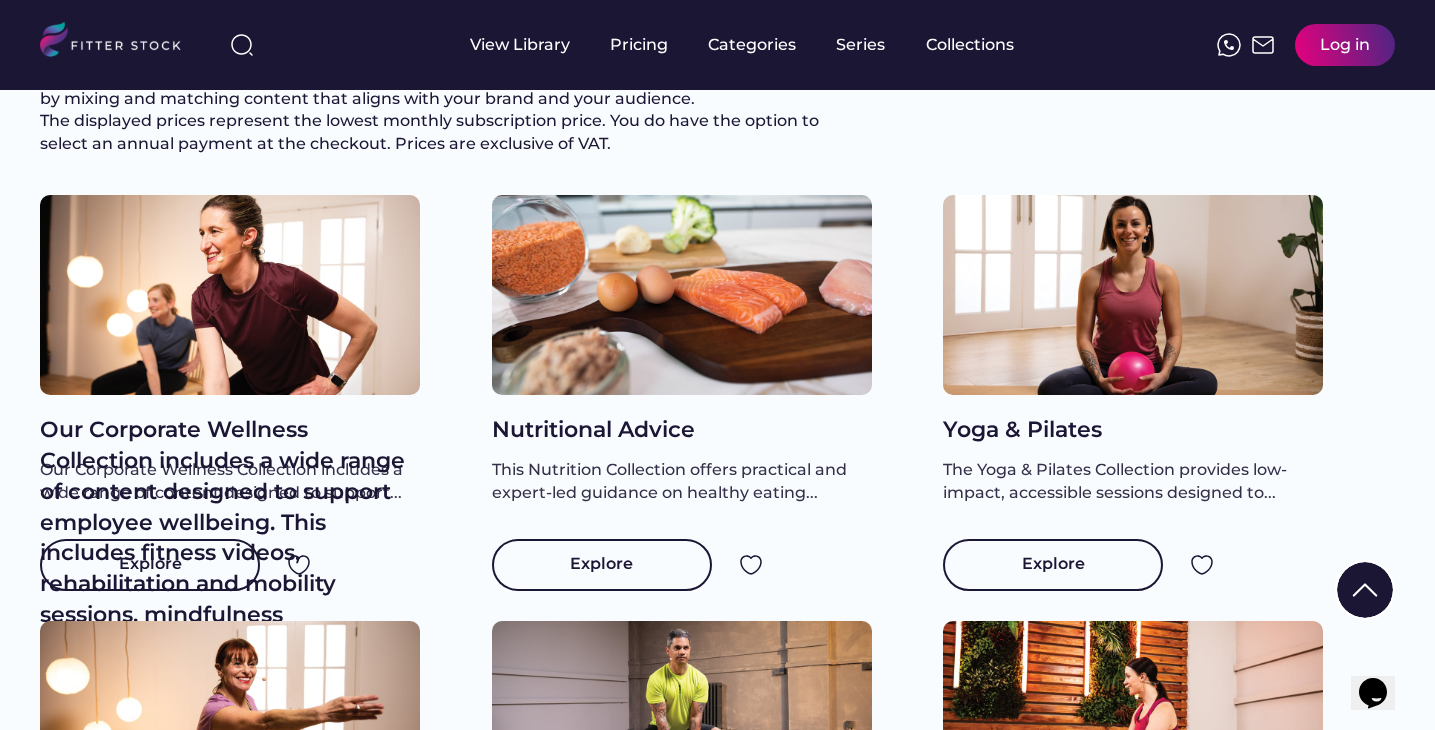 scroll, scrollTop: 90, scrollLeft: 0, axis: vertical 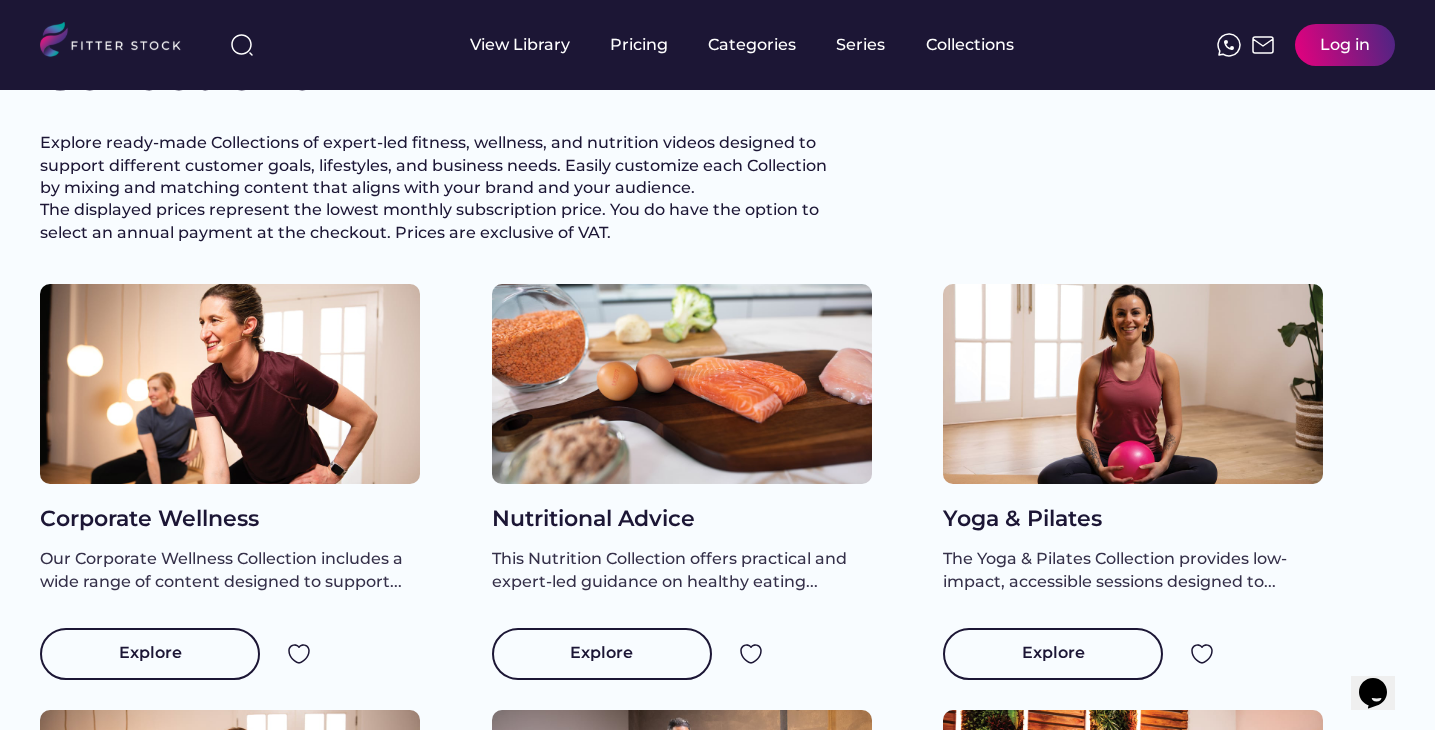 click at bounding box center [682, 384] 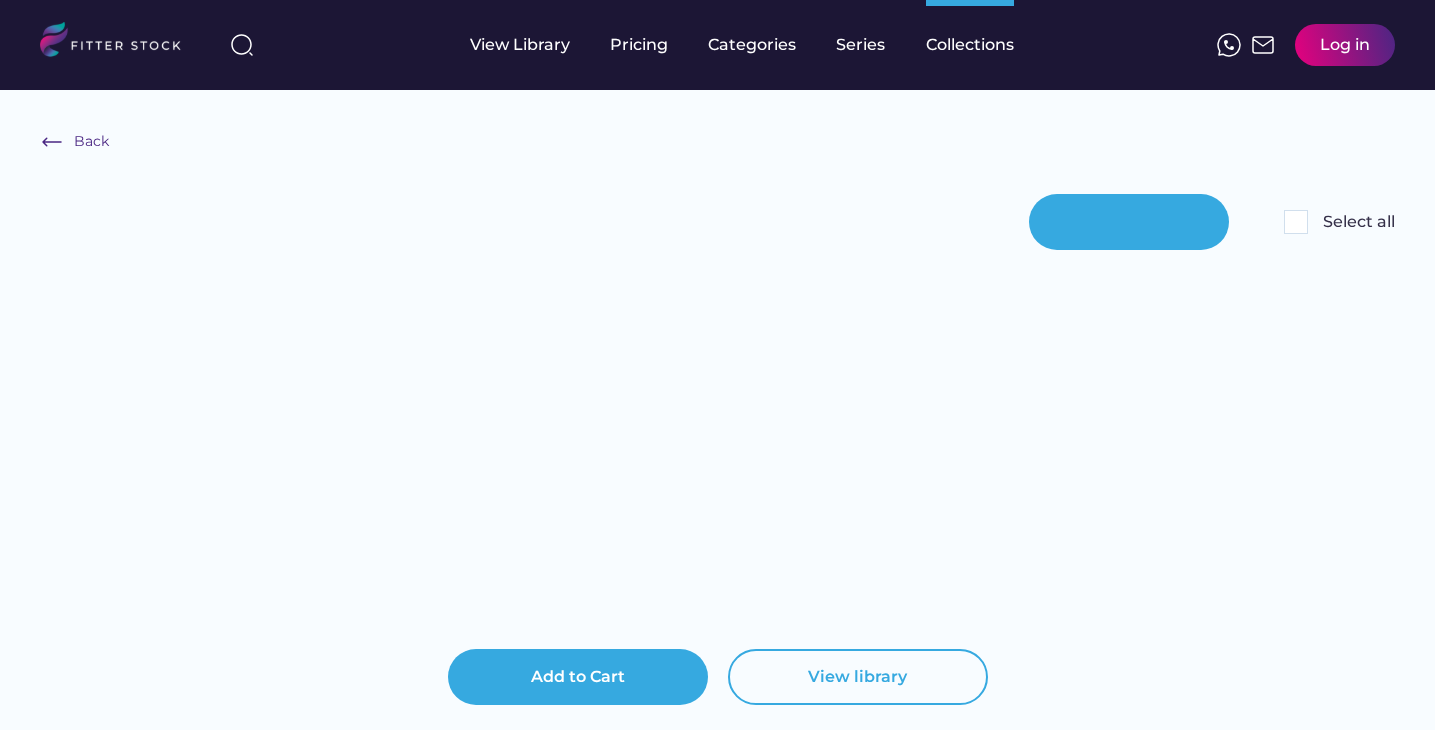 scroll, scrollTop: 33, scrollLeft: 0, axis: vertical 